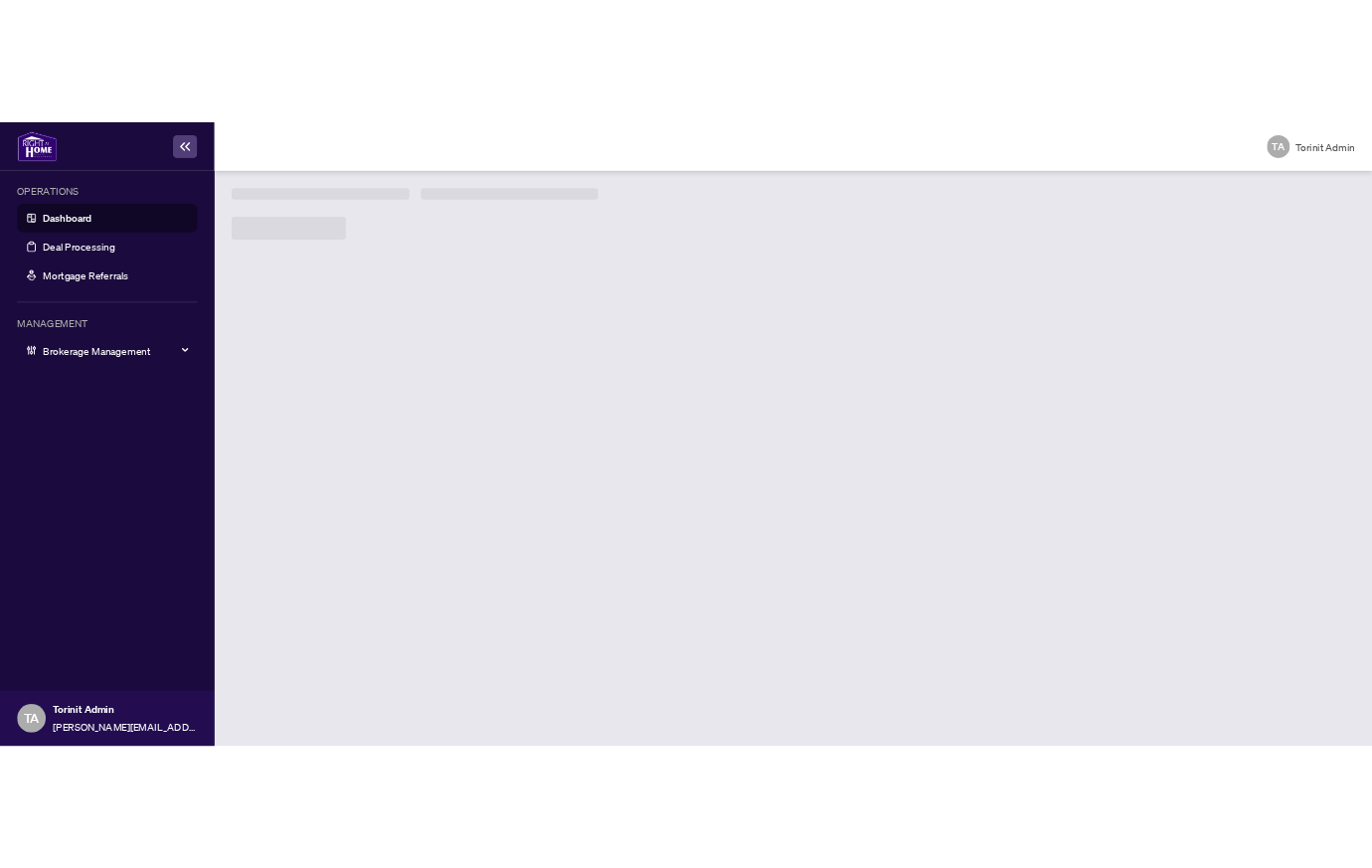 scroll, scrollTop: 0, scrollLeft: 0, axis: both 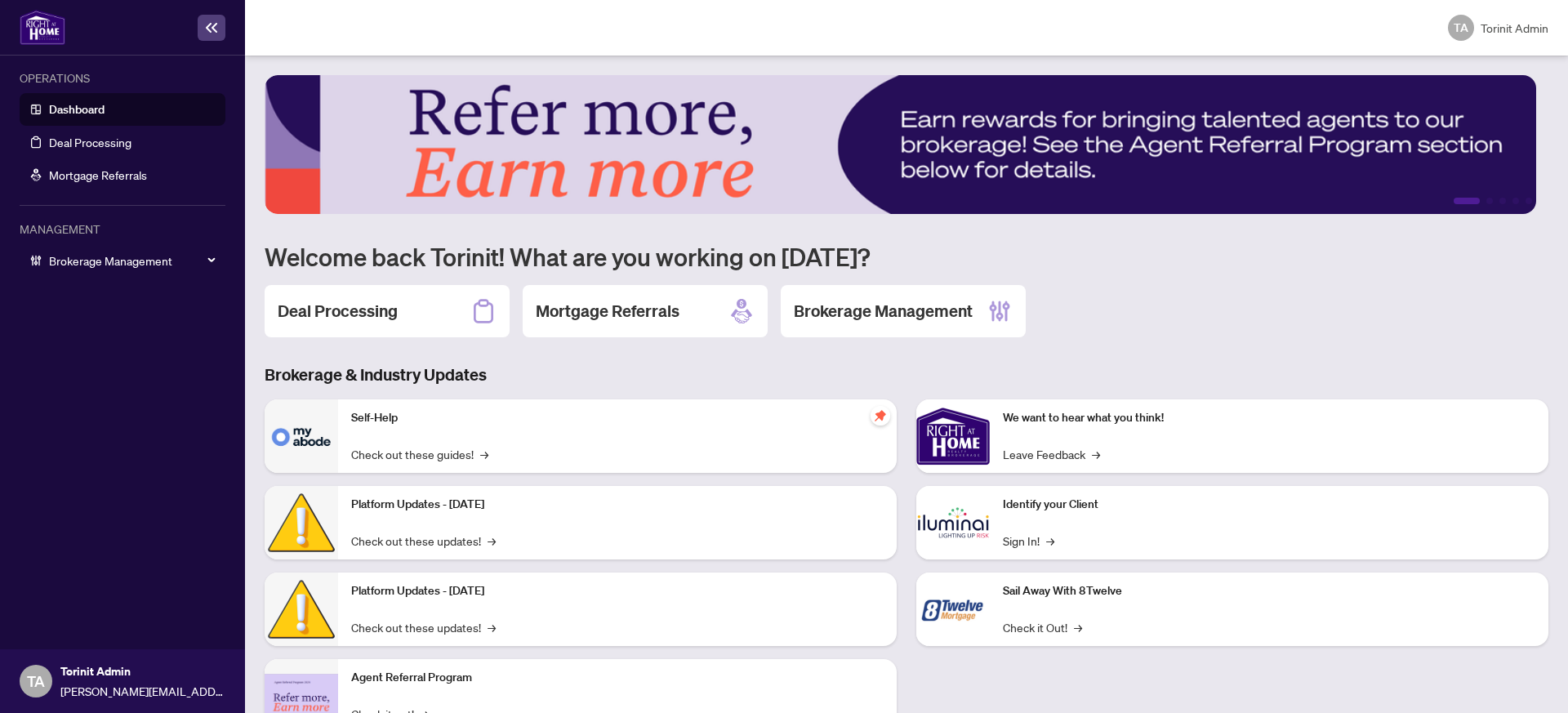 click on "Brokerage Management" at bounding box center (132, 261) 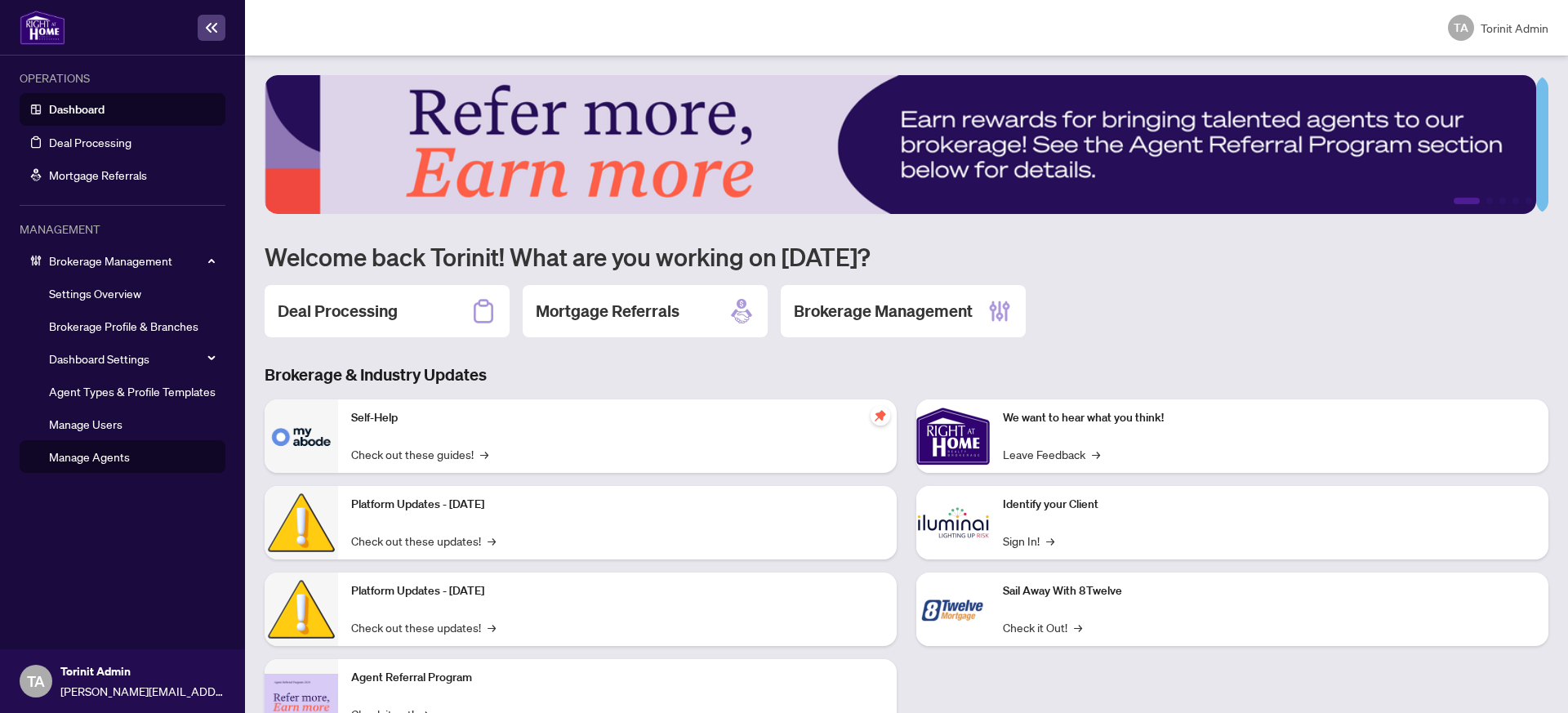 click on "Manage Agents" at bounding box center (89, 457) 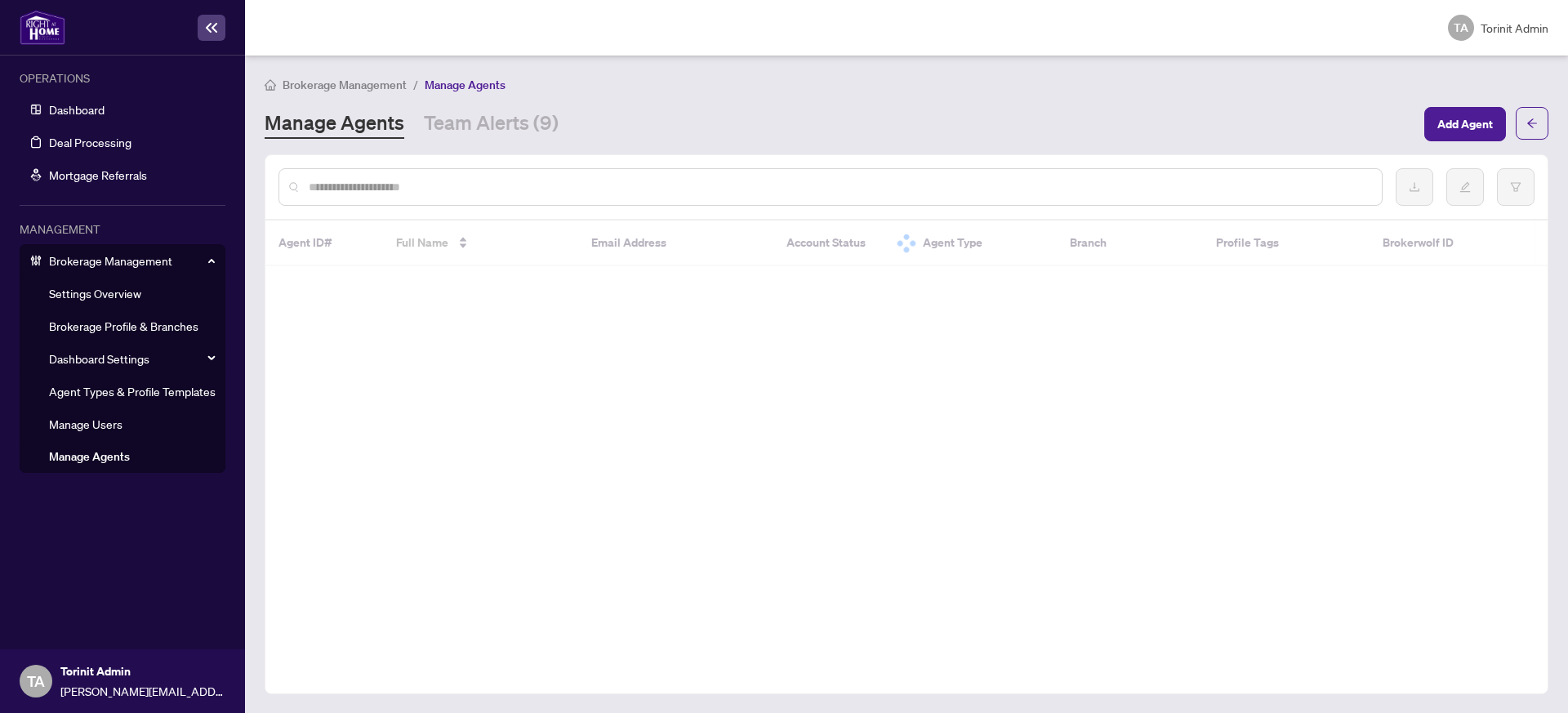 click at bounding box center [839, 187] 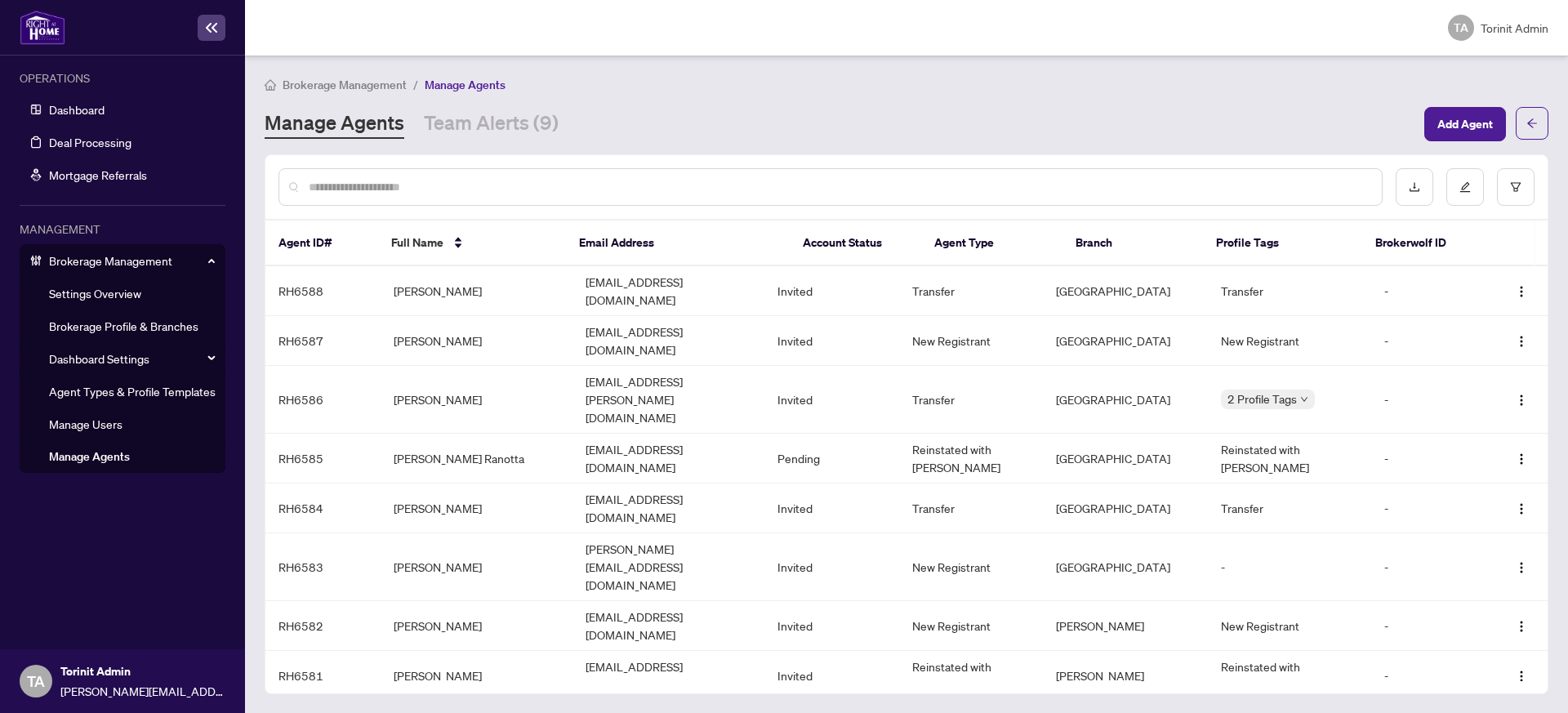 type on "*" 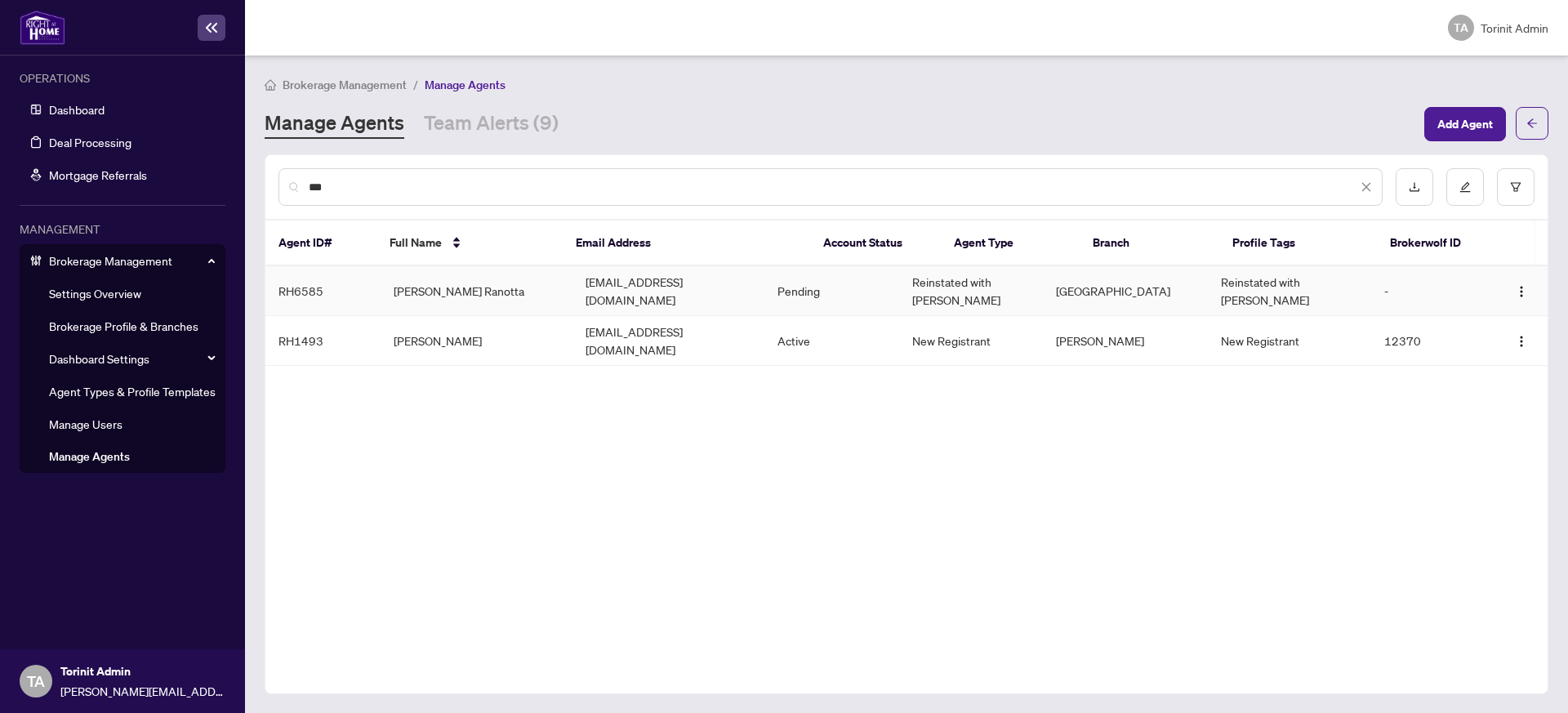 type on "***" 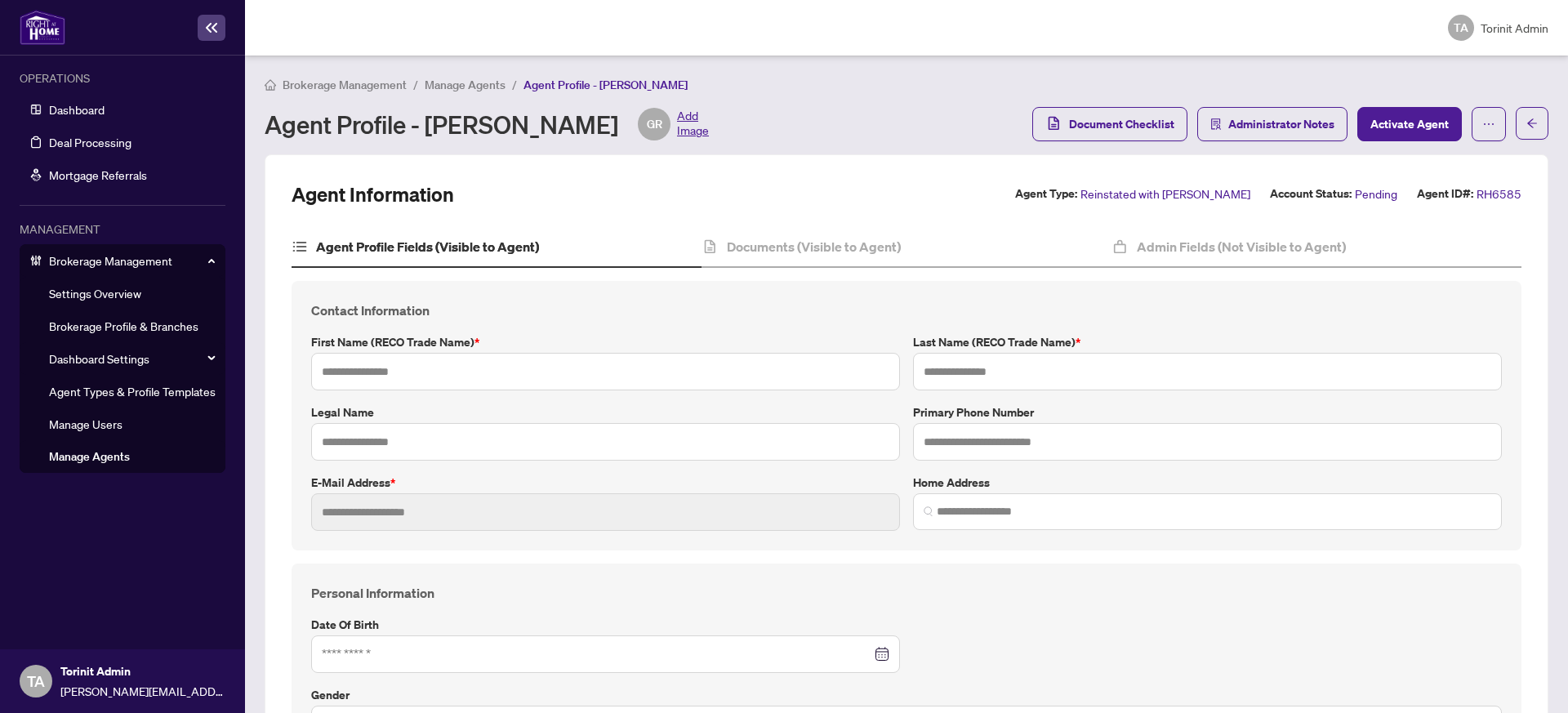 type on "*******" 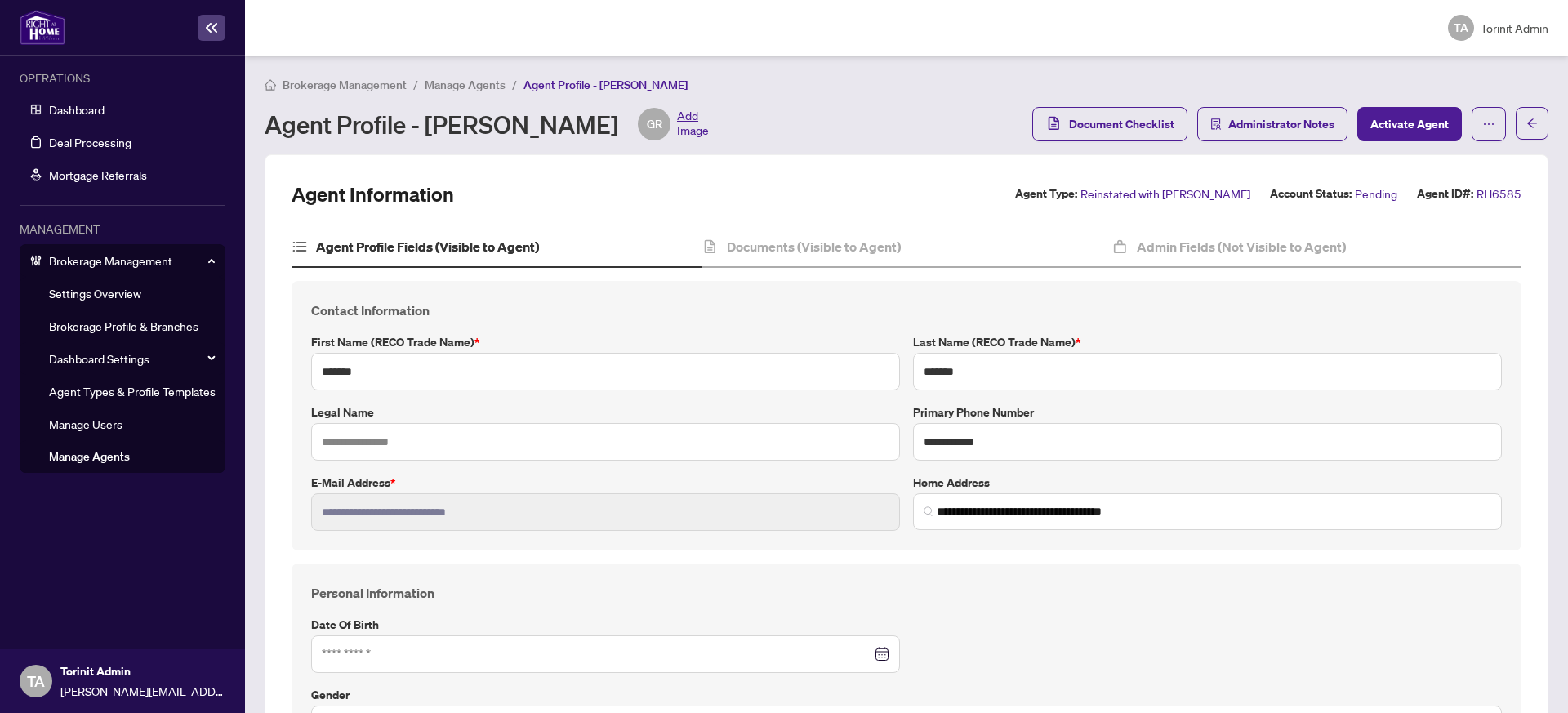 type on "**********" 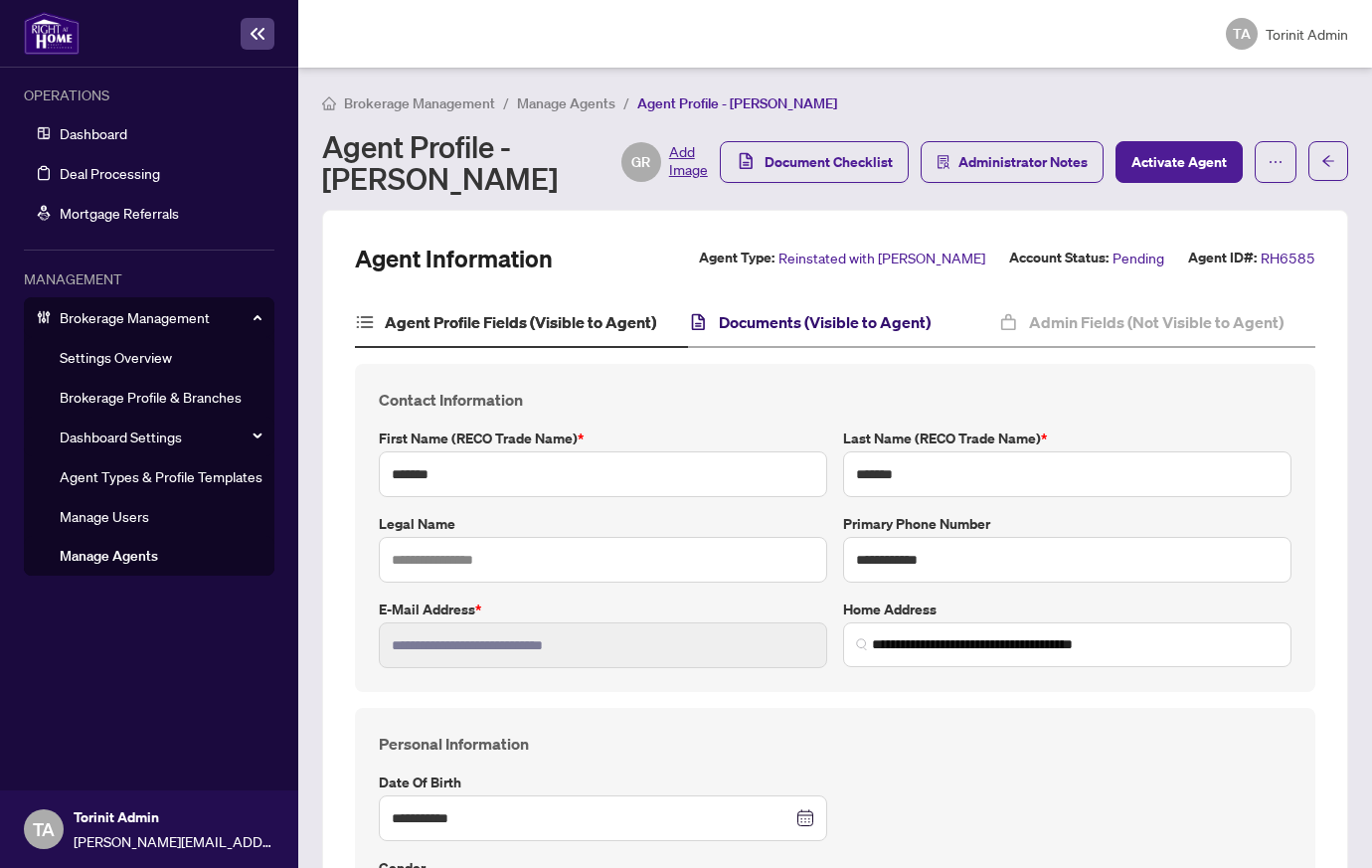 click on "Documents (Visible to Agent)" at bounding box center [824, 322] 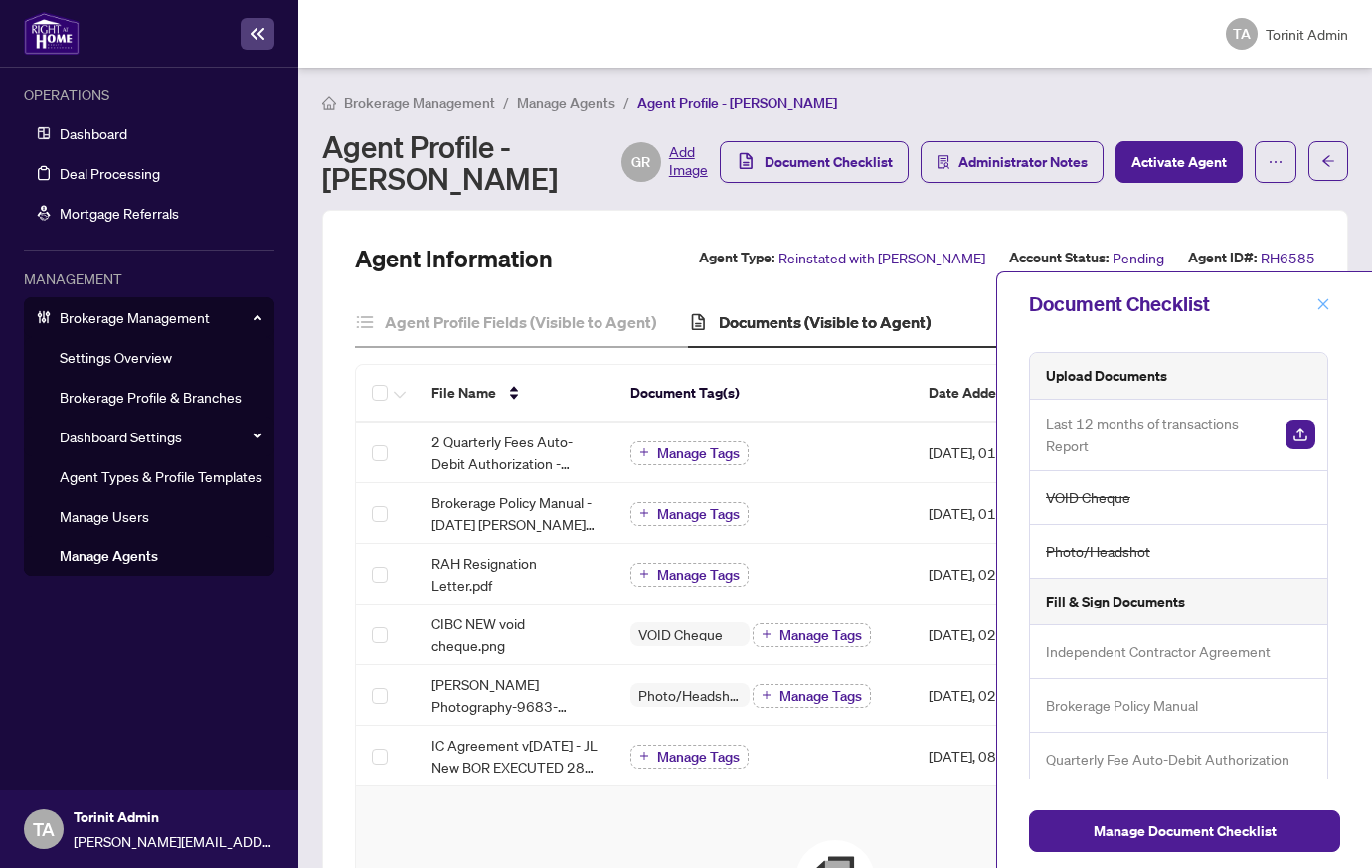 click 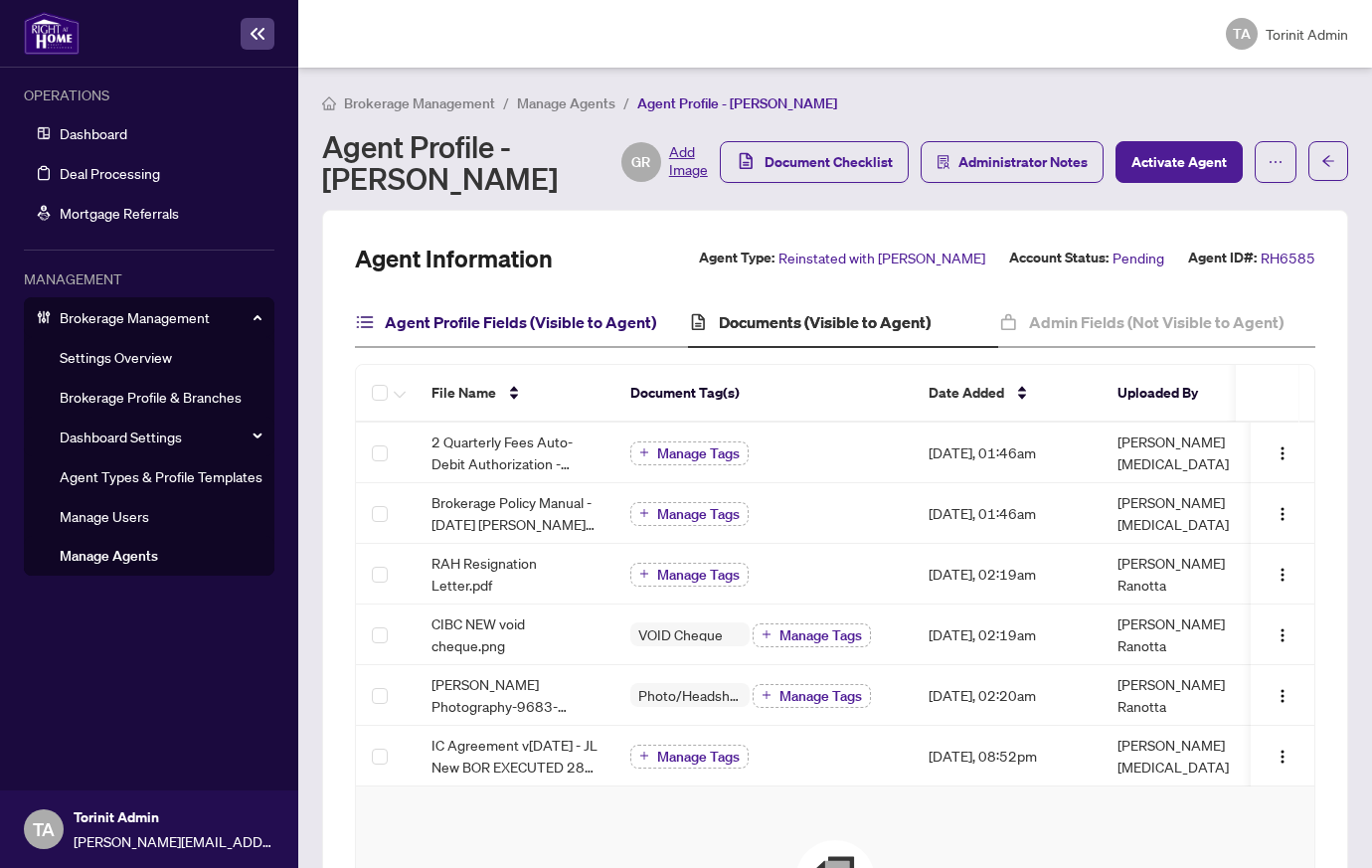 click on "Agent Profile Fields (Visible to Agent)" at bounding box center [520, 322] 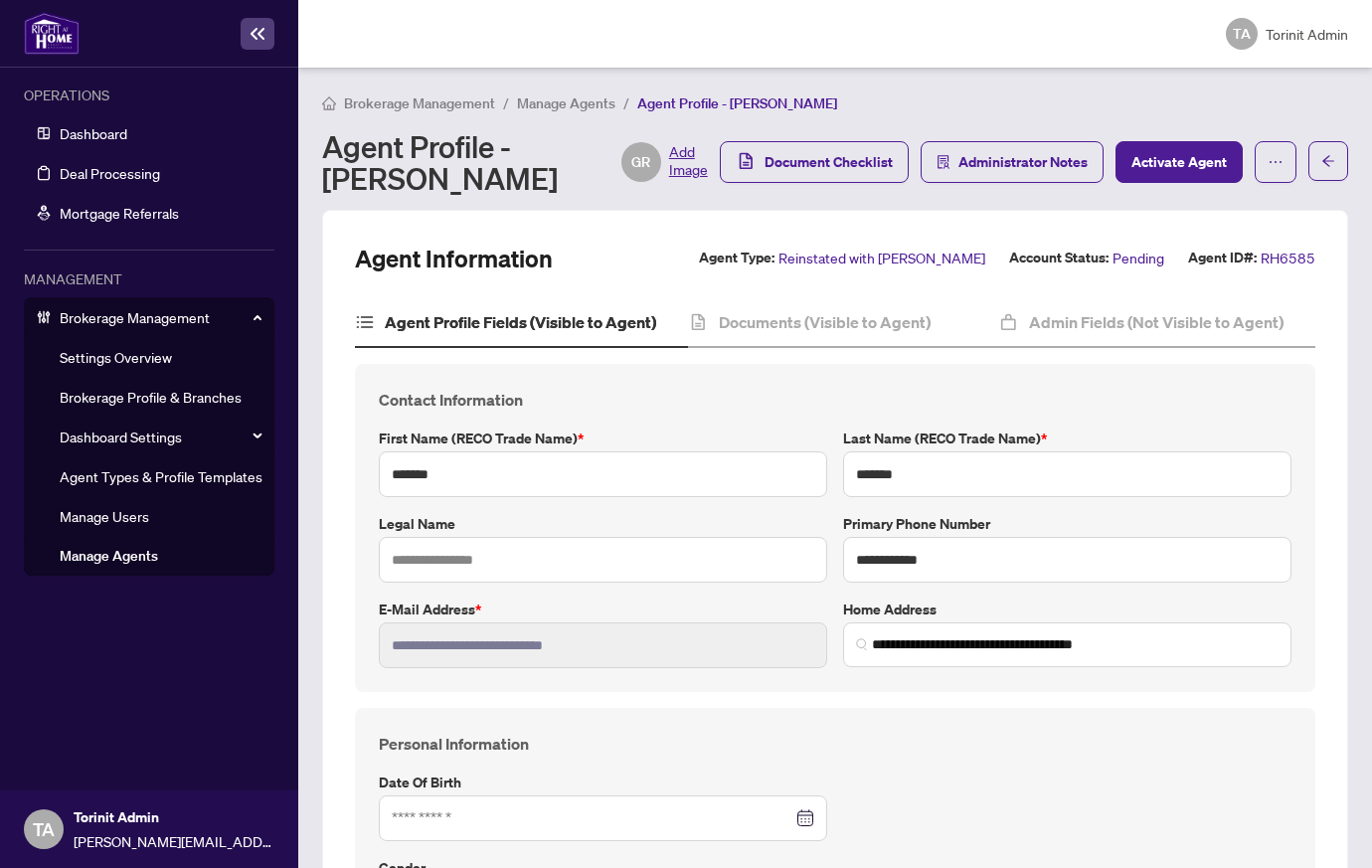 type on "**********" 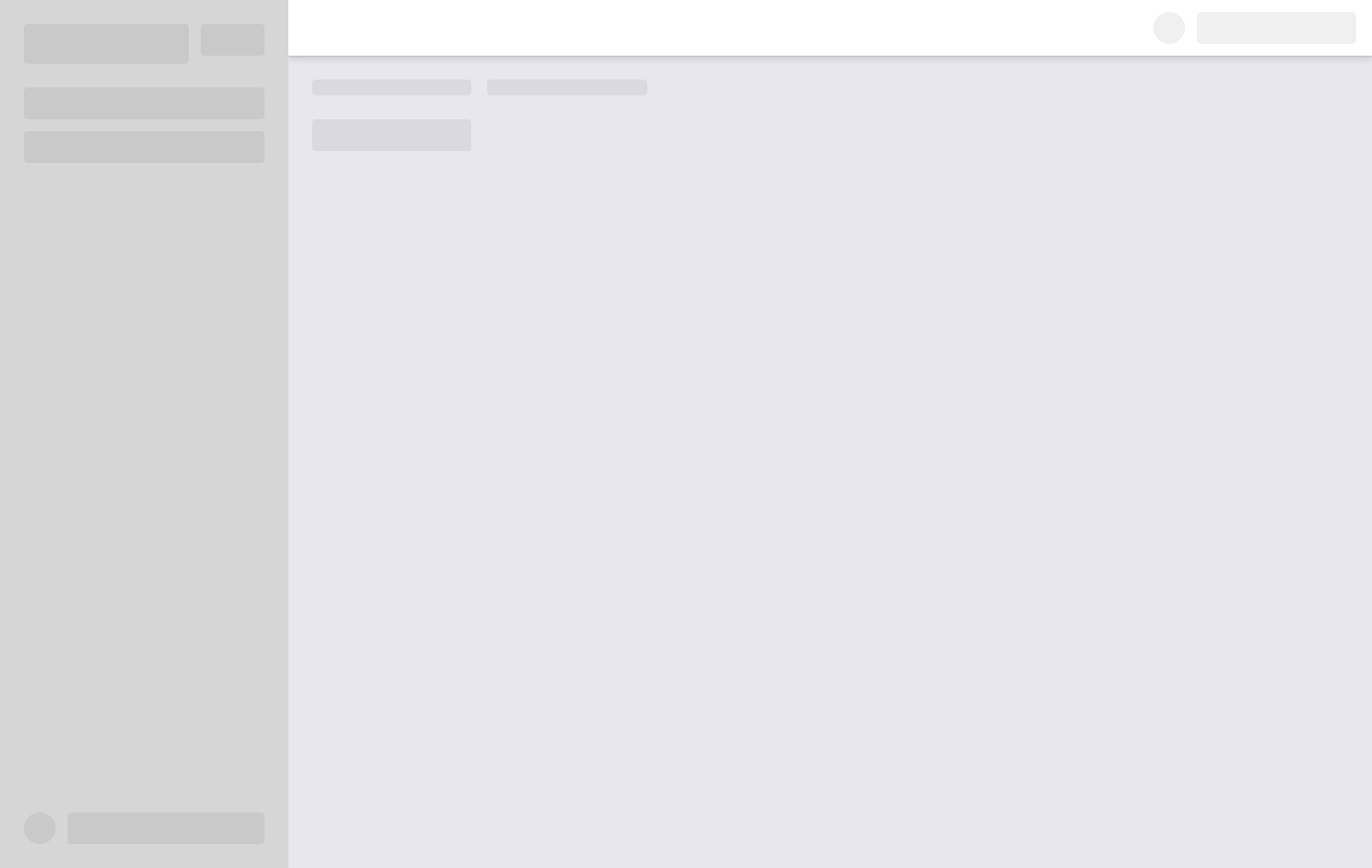 scroll, scrollTop: 0, scrollLeft: 0, axis: both 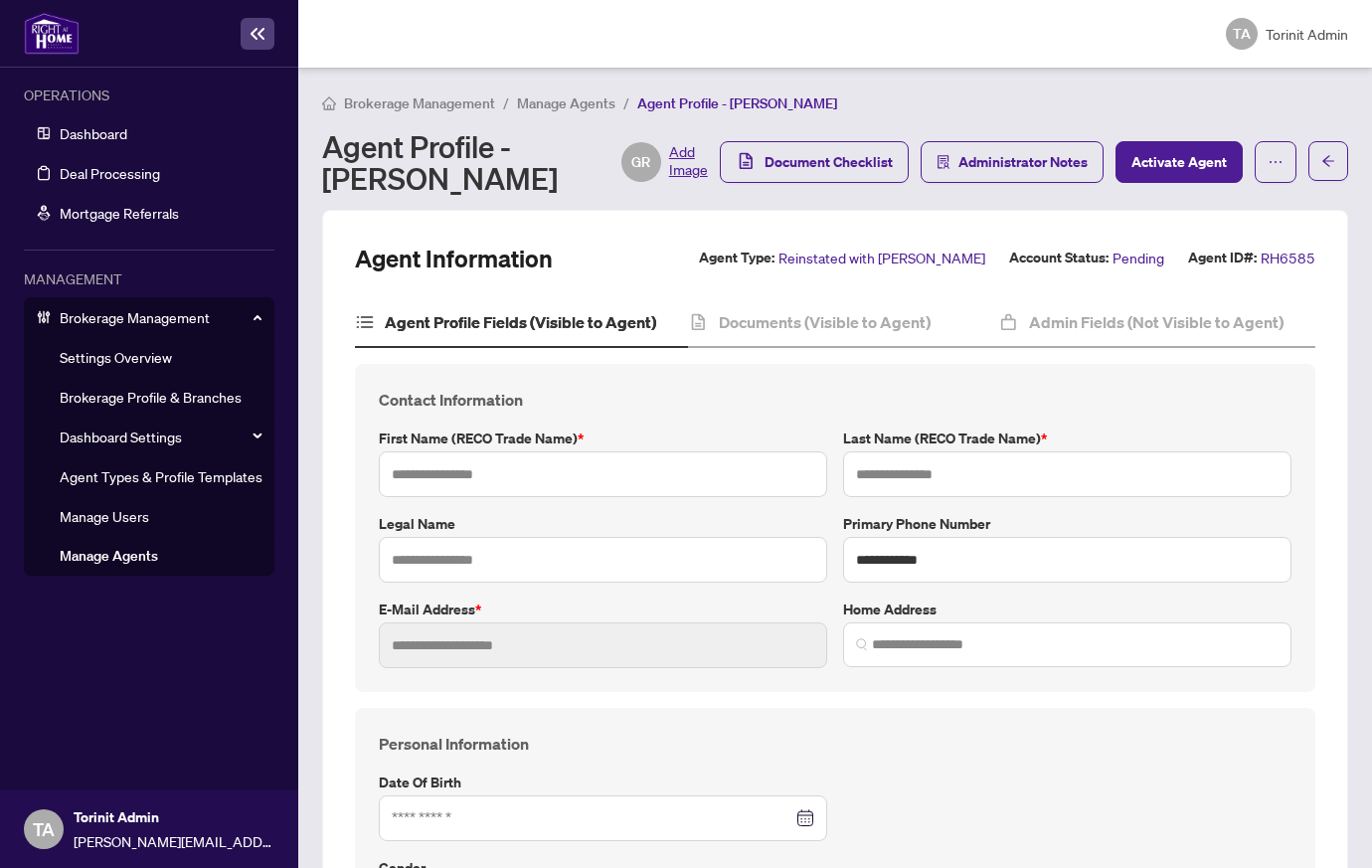 type on "*******" 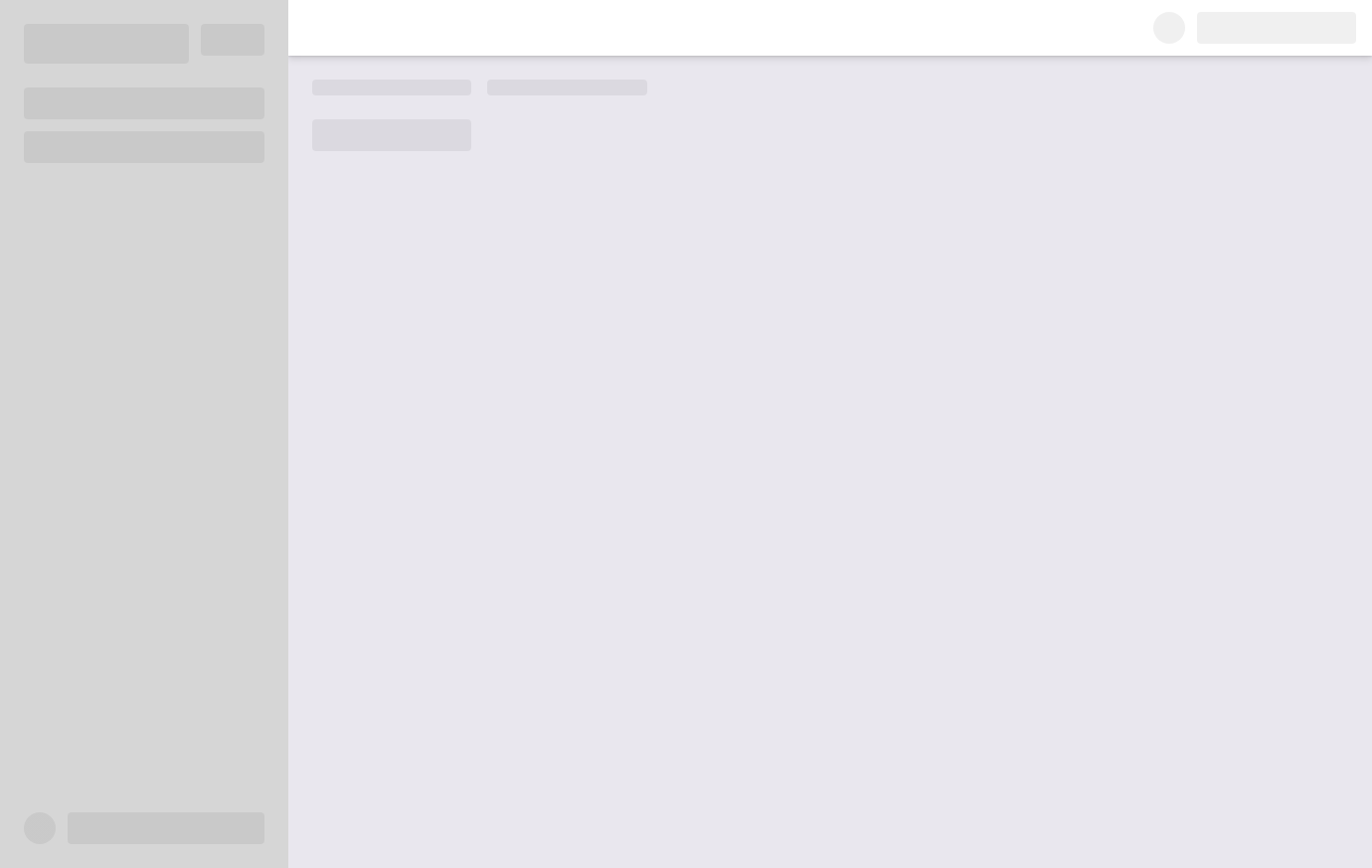 scroll, scrollTop: 0, scrollLeft: 0, axis: both 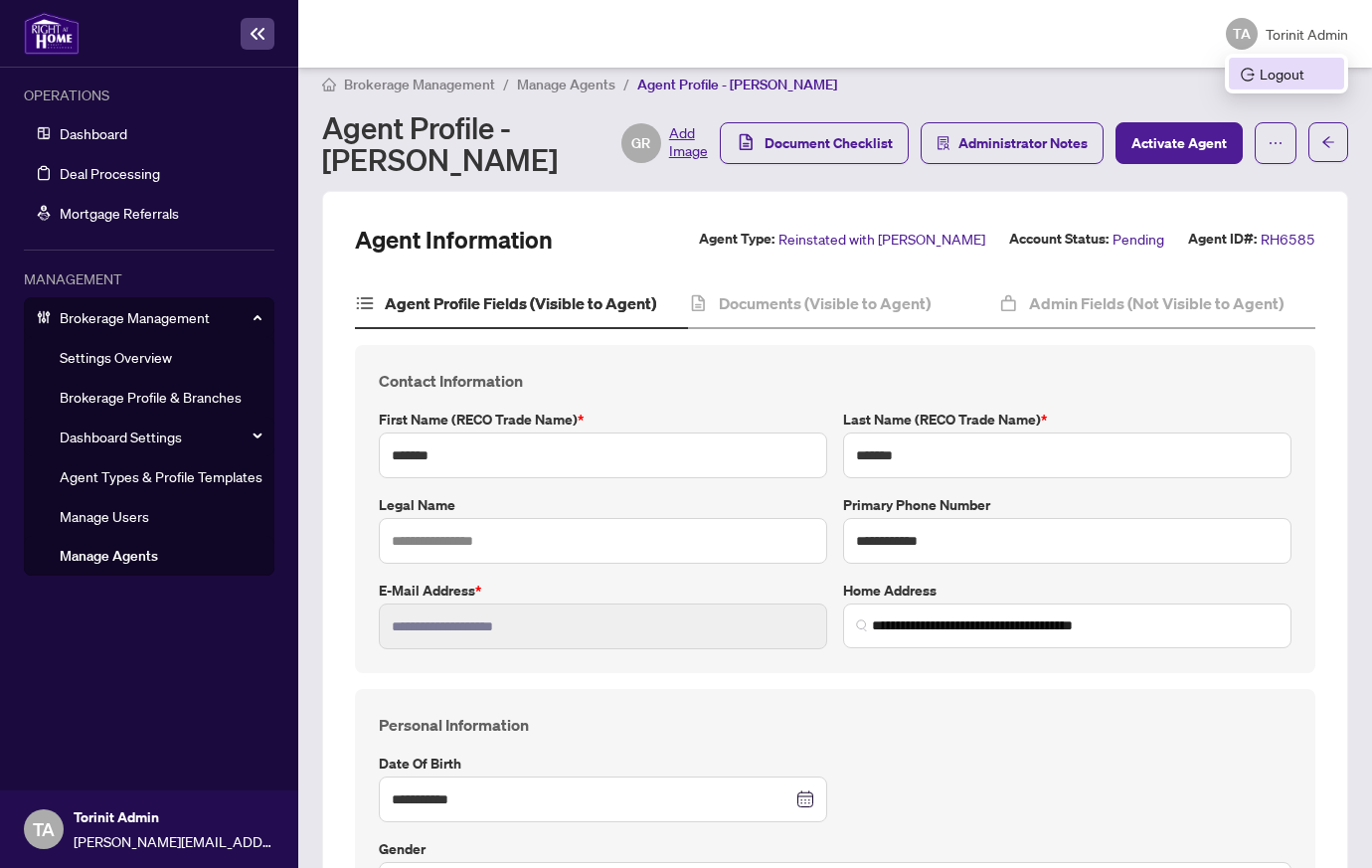 click on "Logout" at bounding box center [1286, 74] 